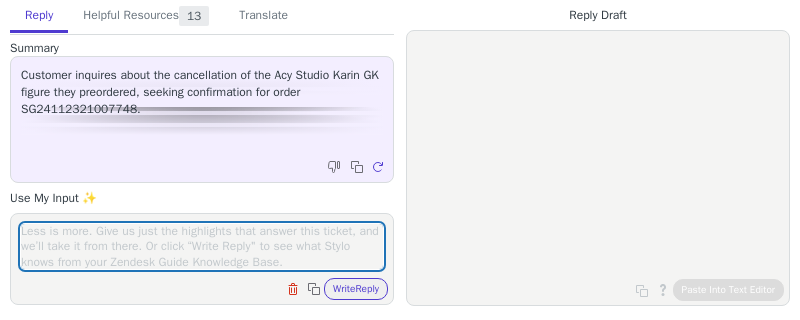 scroll, scrollTop: 0, scrollLeft: 0, axis: both 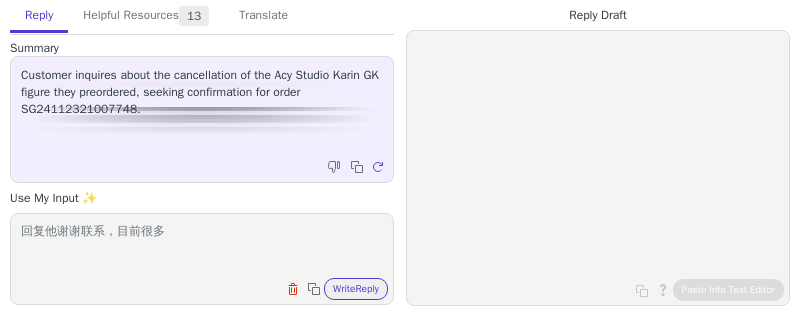 click on "回复他谢谢联系，目前很多" at bounding box center [202, 246] 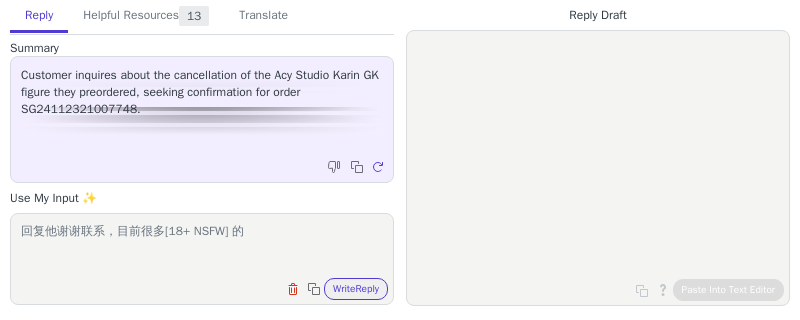 drag, startPoint x: 115, startPoint y: 235, endPoint x: 422, endPoint y: 234, distance: 307.00162 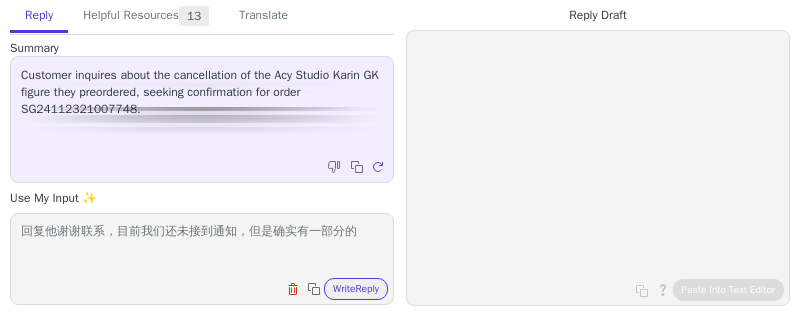 paste on "[18+ NSFW]" 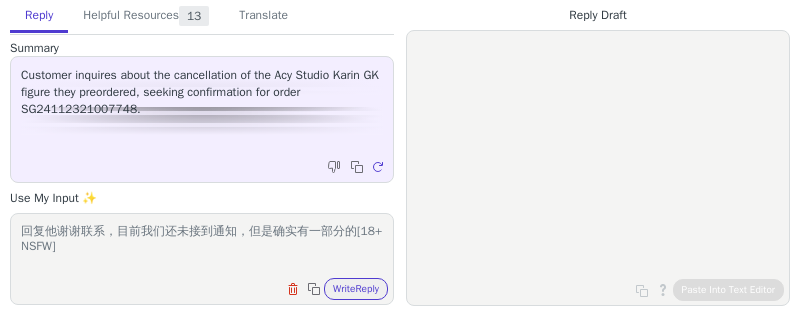 drag, startPoint x: 358, startPoint y: 235, endPoint x: 412, endPoint y: 265, distance: 61.77378 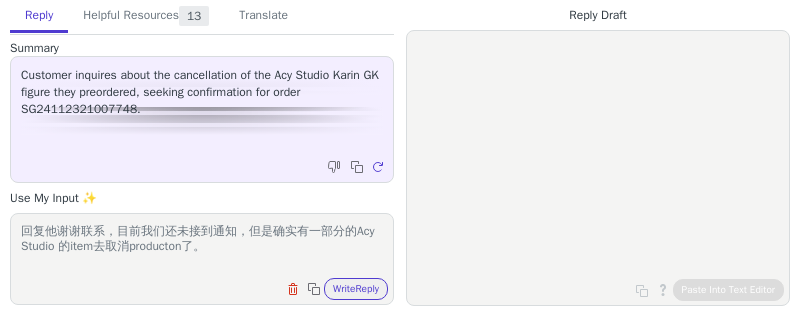click on "回复他谢谢联系，目前我们还未接到通知，但是确实有一部分的Acy Studio 的item去取消producton了。" at bounding box center [202, 246] 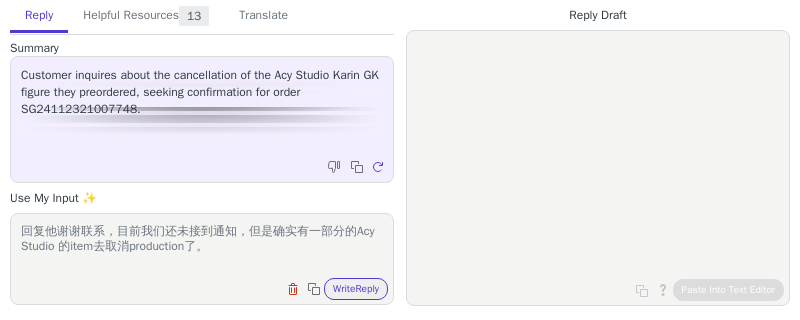 click on "回复他谢谢联系，目前我们还未接到通知，但是确实有一部分的Acy Studio 的item去取消production了。" at bounding box center [202, 246] 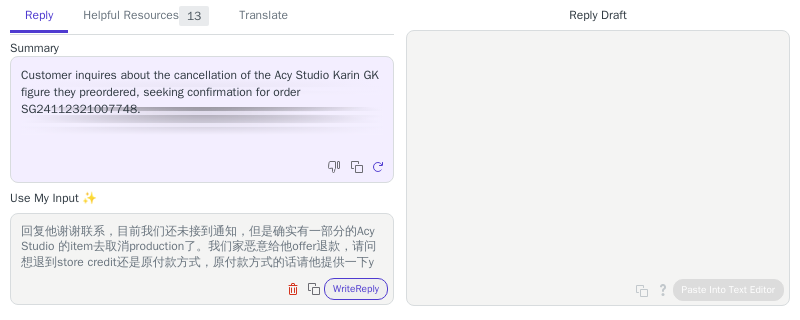 scroll, scrollTop: 16, scrollLeft: 0, axis: vertical 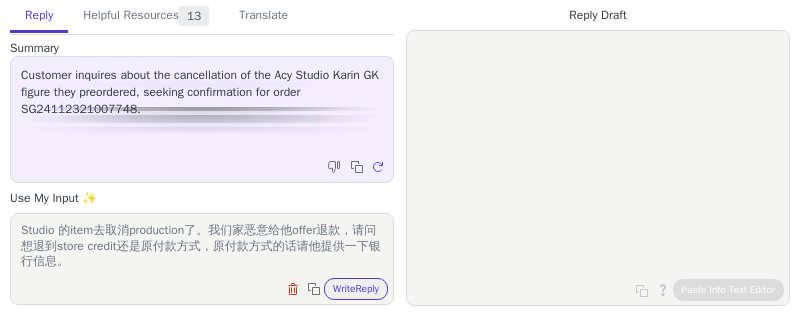 type on "回复他谢谢联系，目前我们还未接到通知，但是确实有一部分的Acy Studio 的item去取消production了。我们家恶意给他offer退款，请问想退到store credit还是原付款方式，原付款方式的话请他提供一下银行信息。" 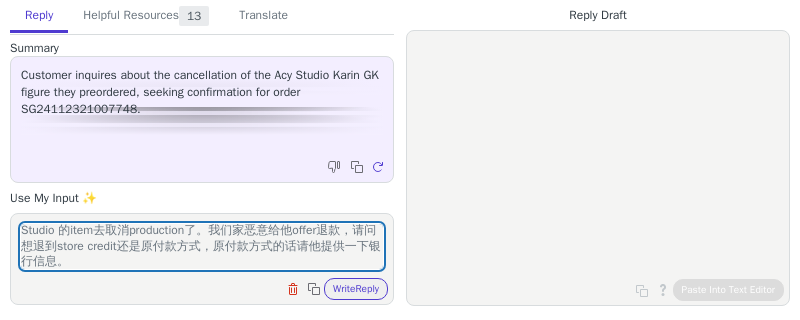 click on "Clear field Copy to clipboard Write  Reply" at bounding box center (212, 287) 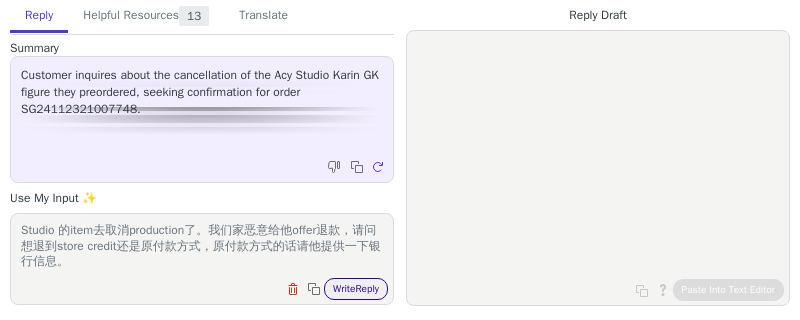 click on "Write  Reply" at bounding box center (356, 289) 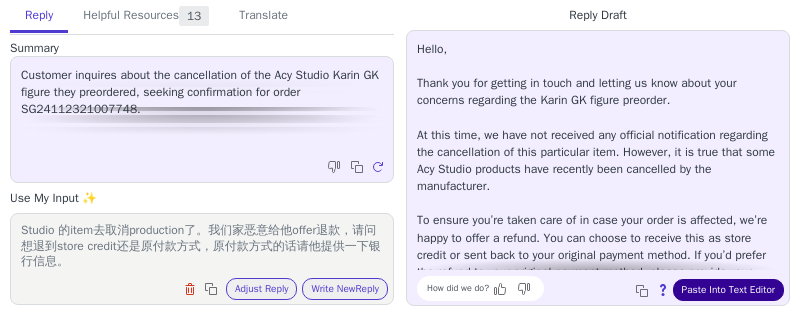 click on "Paste Into Text Editor" at bounding box center (728, 290) 